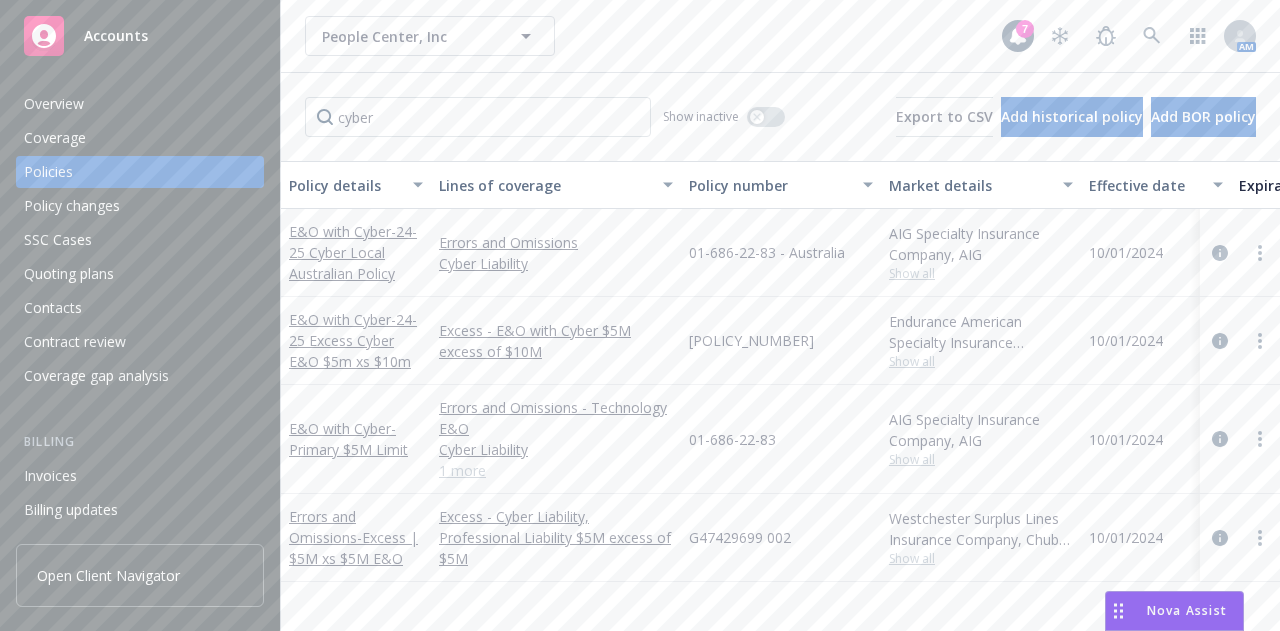 scroll, scrollTop: 0, scrollLeft: 0, axis: both 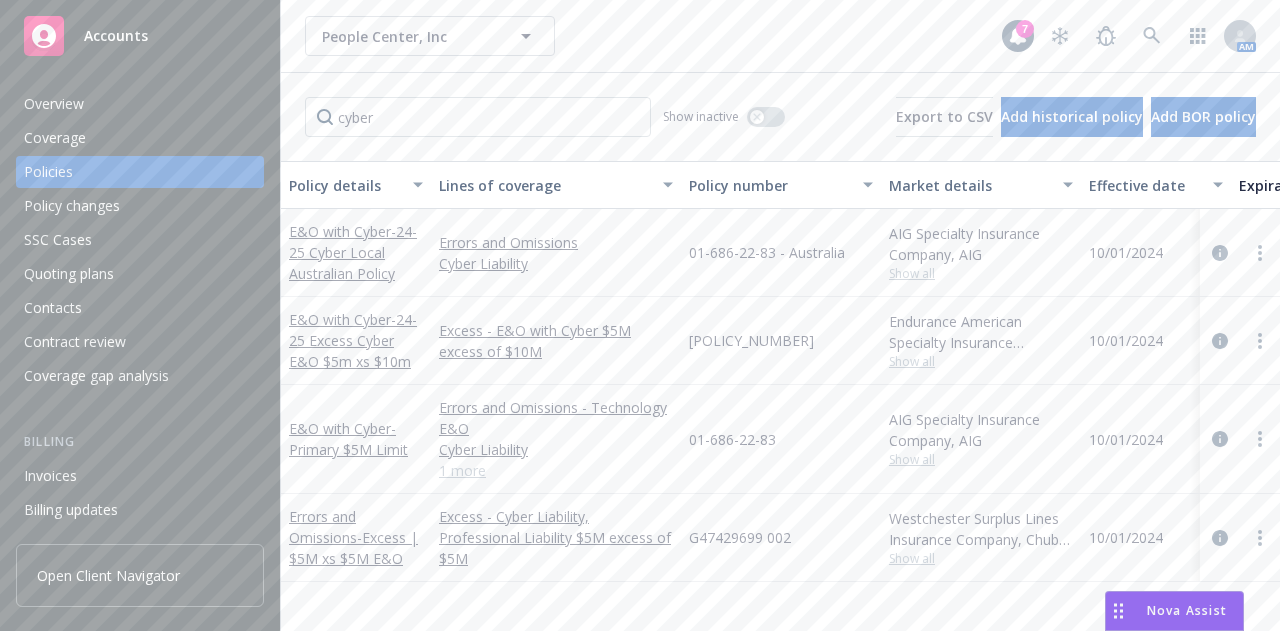 click on "People Center, Inc People Center, Inc" at bounding box center [653, 36] 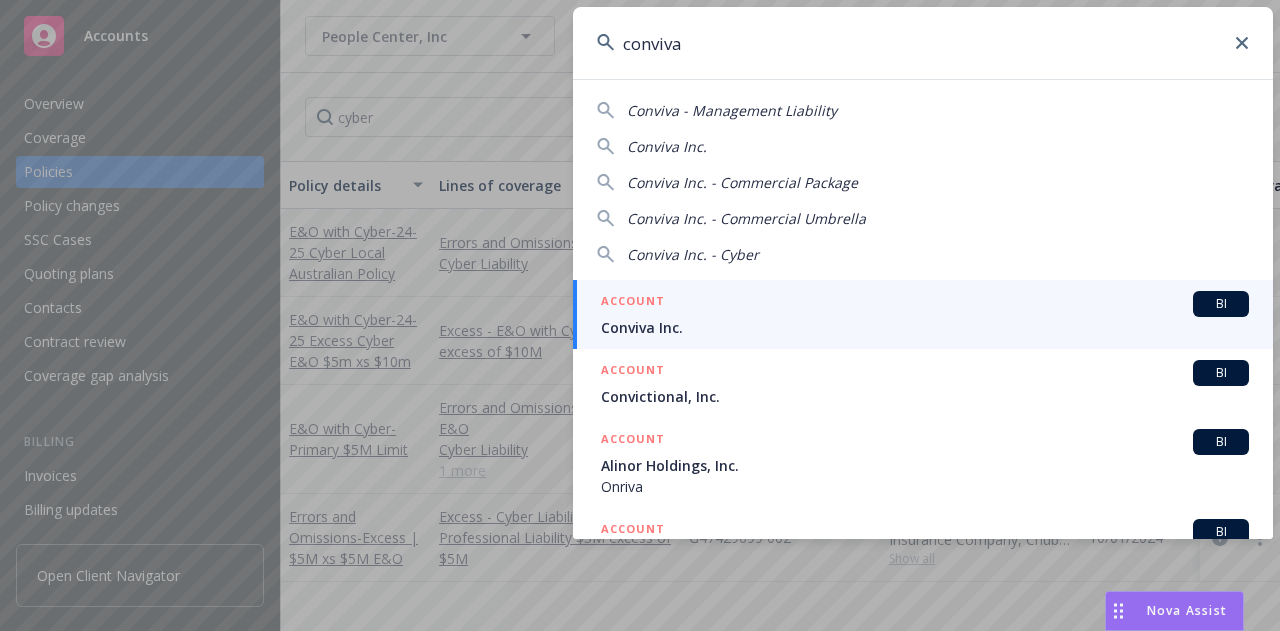 type on "conviva" 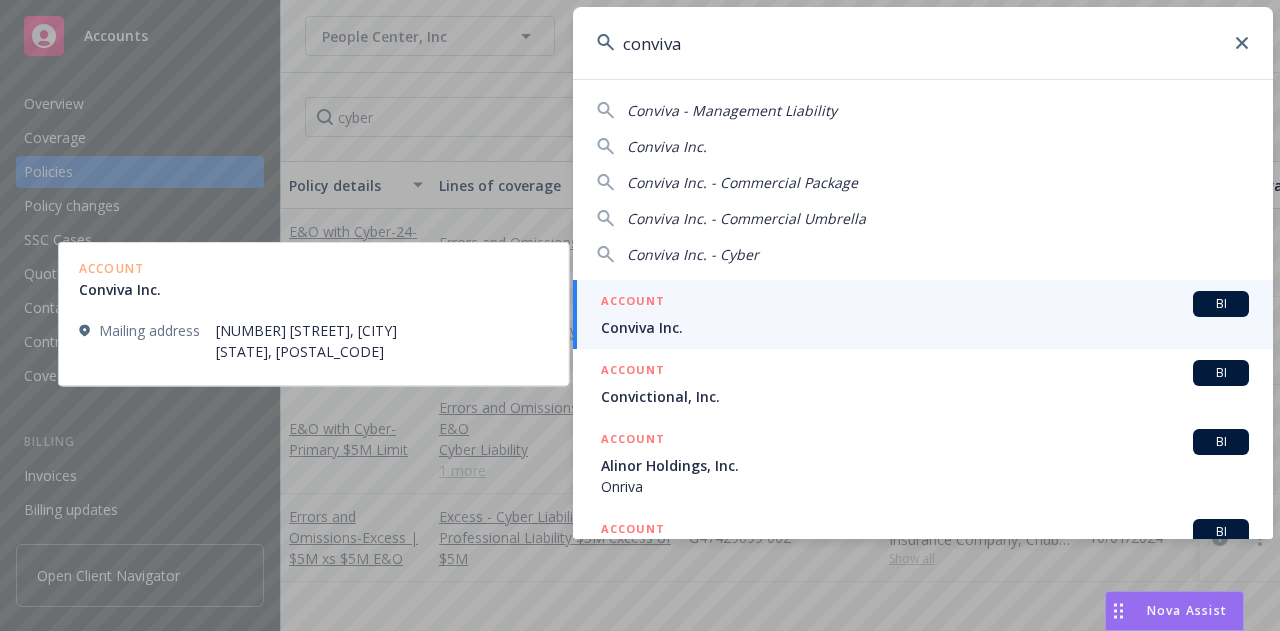 click on "ACCOUNT BI" at bounding box center [925, 304] 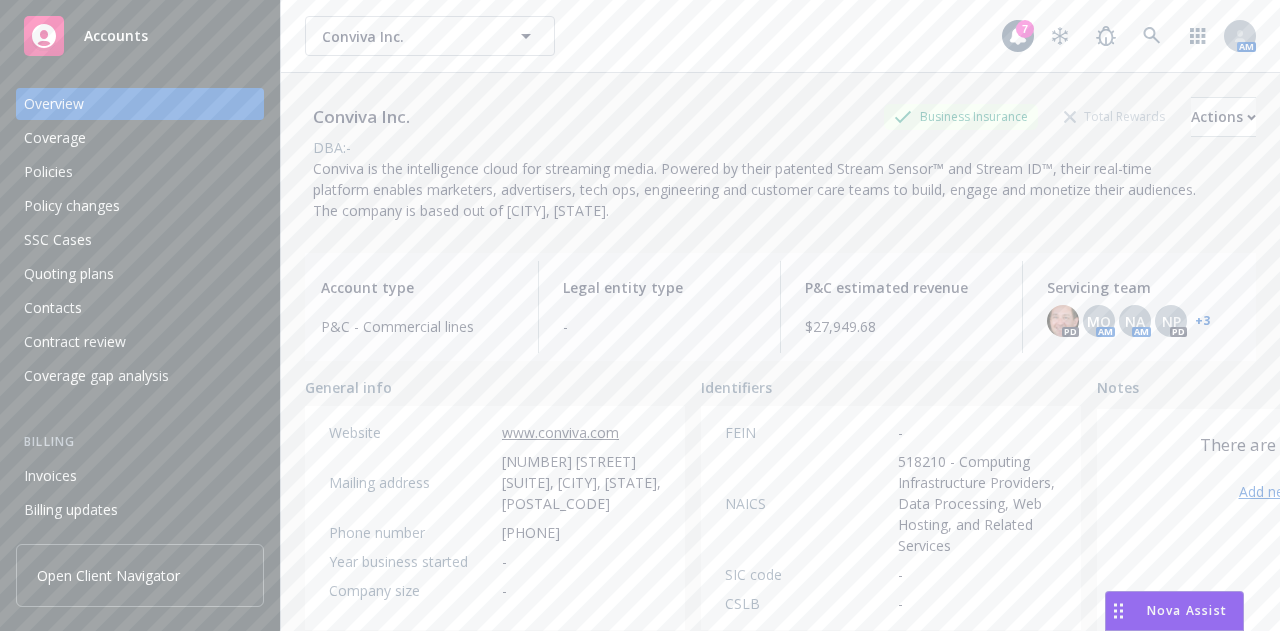 click on "Policies" at bounding box center [140, 172] 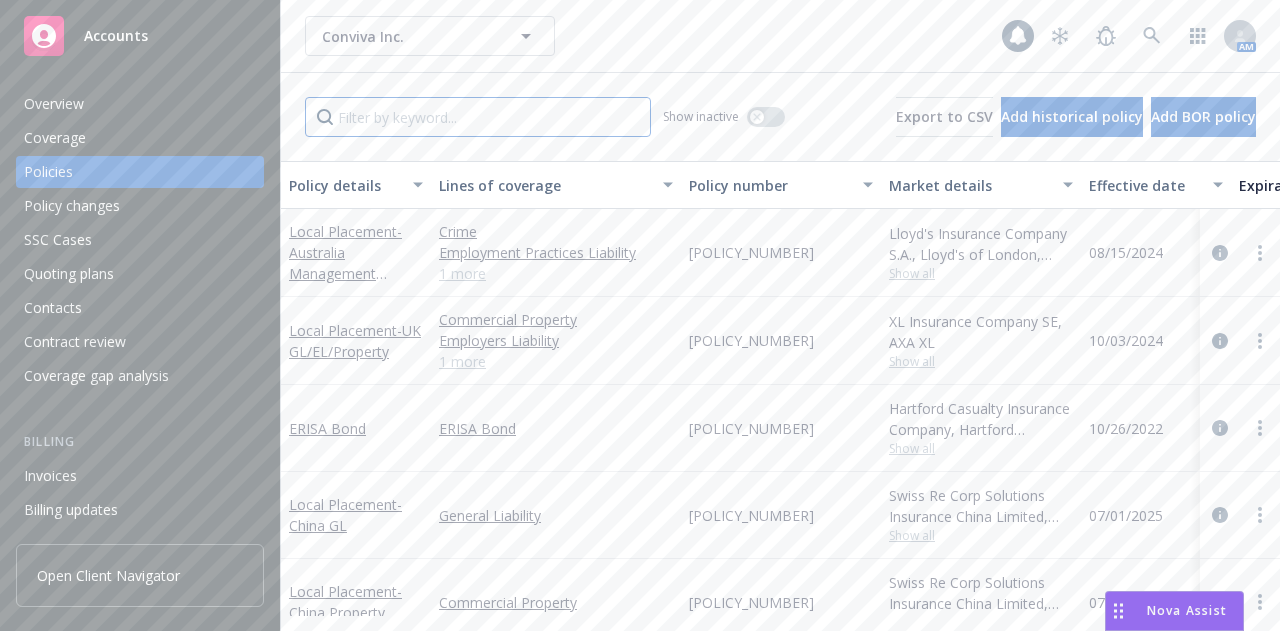 click at bounding box center (478, 117) 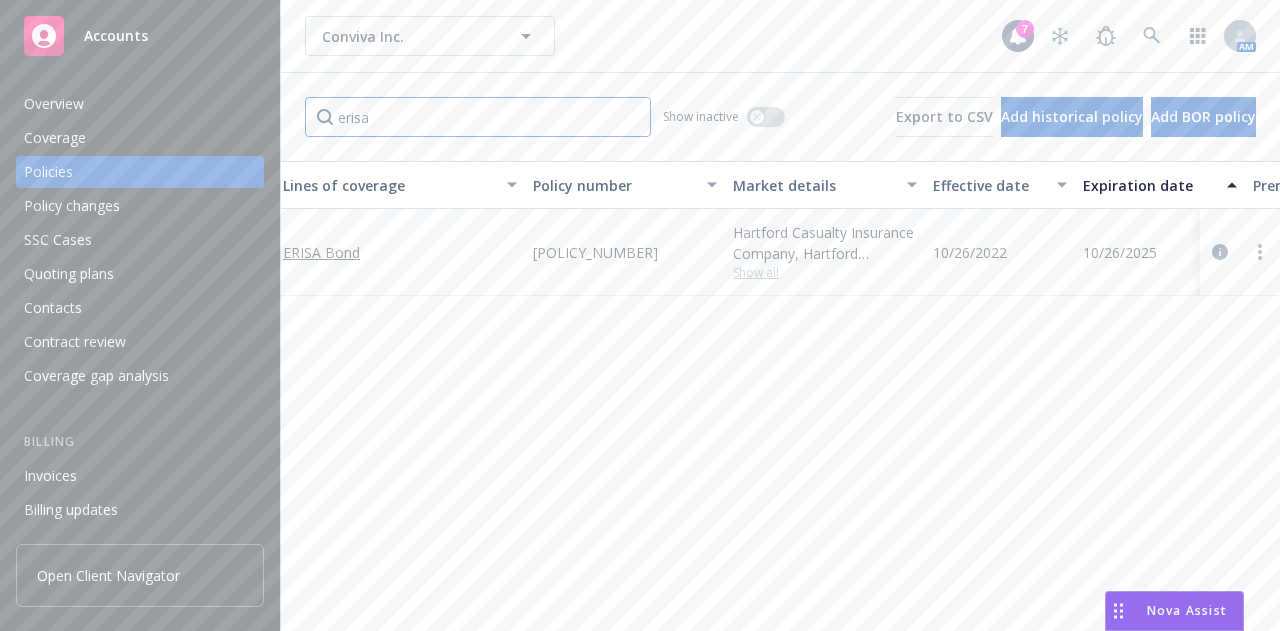 scroll, scrollTop: 0, scrollLeft: 0, axis: both 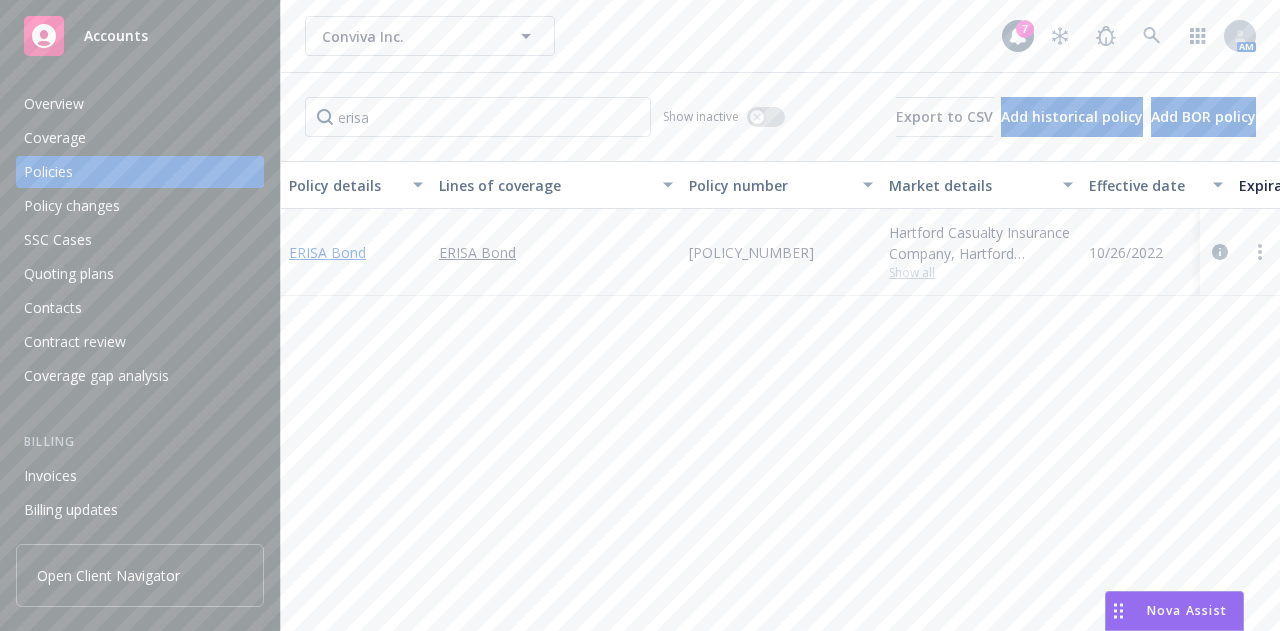 click on "ERISA Bond" at bounding box center (327, 252) 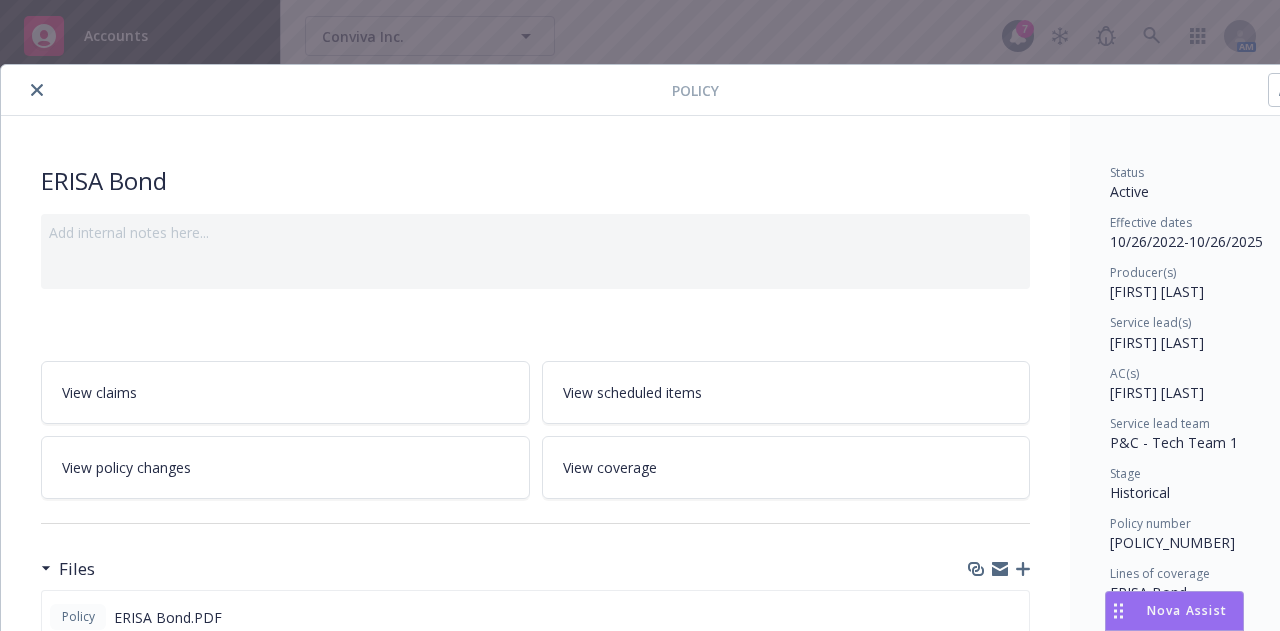 click on "ERISA Bond" at bounding box center [535, 181] 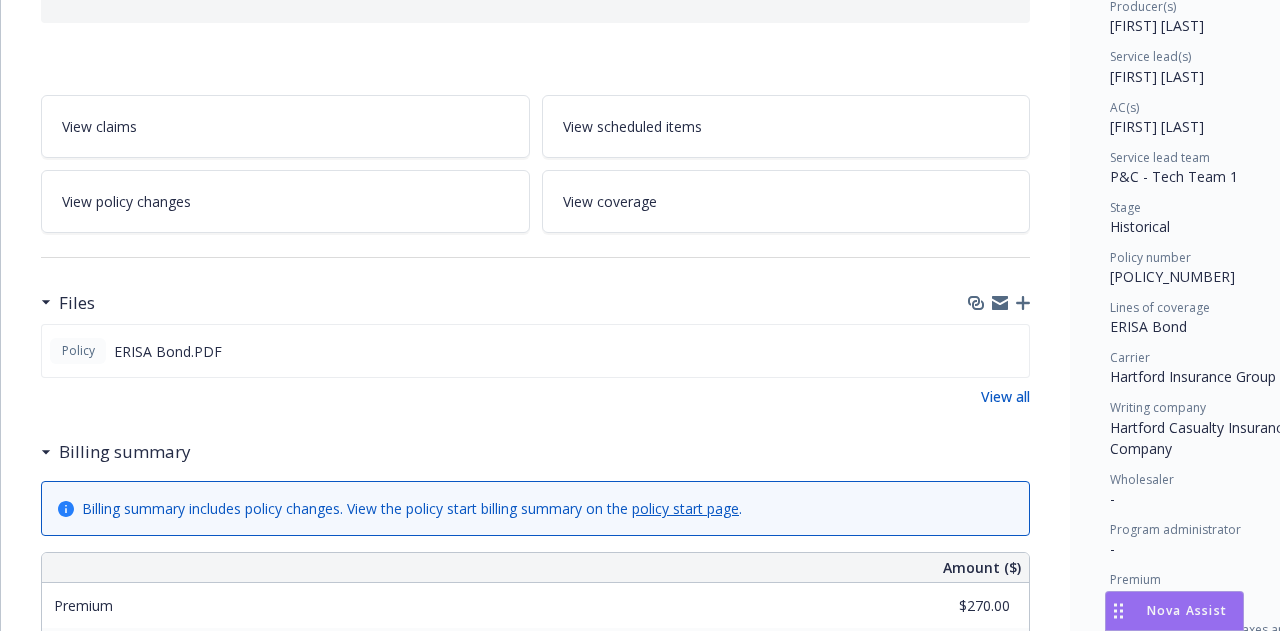 scroll, scrollTop: 267, scrollLeft: 0, axis: vertical 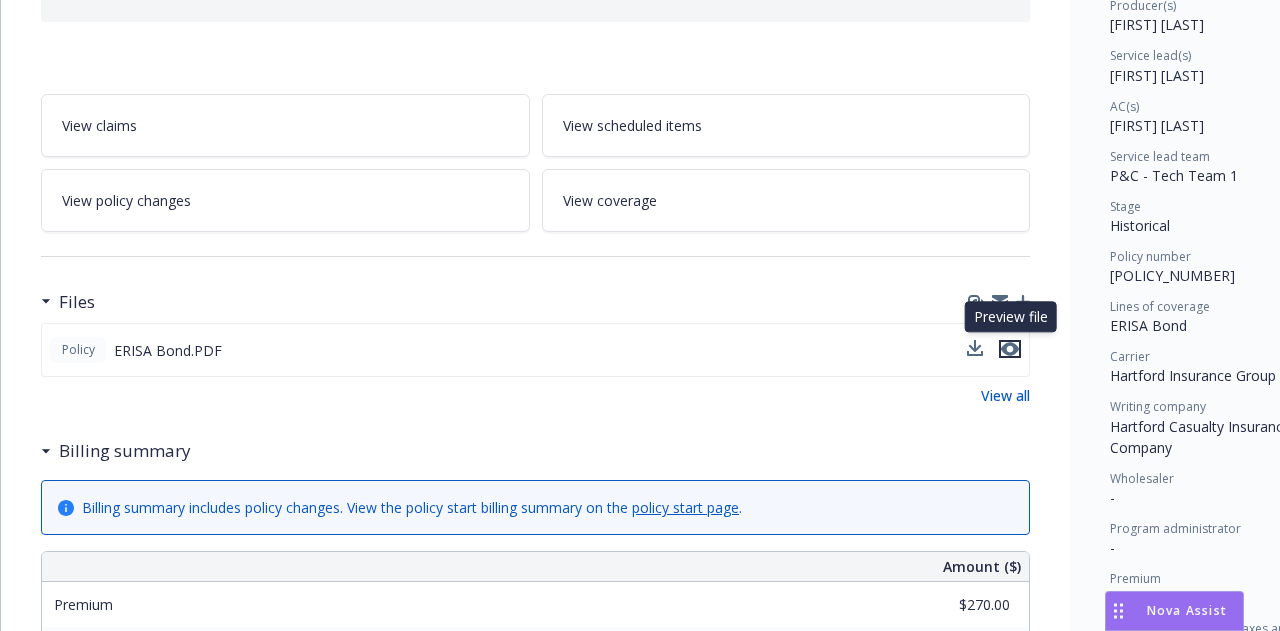 click 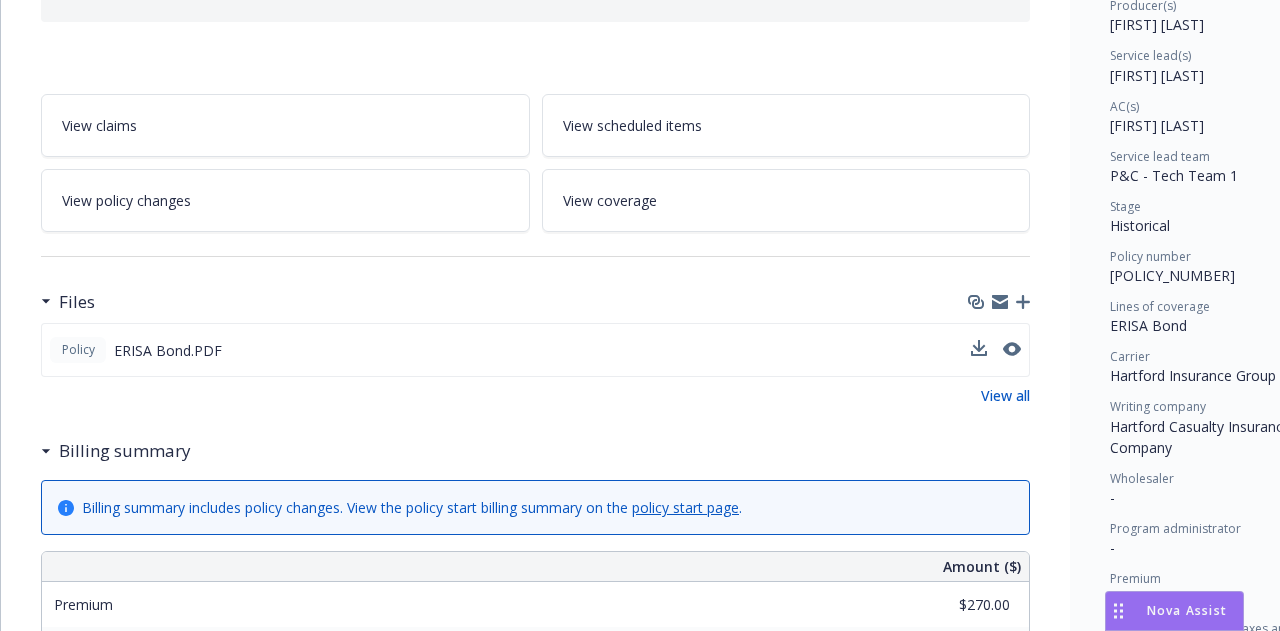scroll, scrollTop: 0, scrollLeft: 0, axis: both 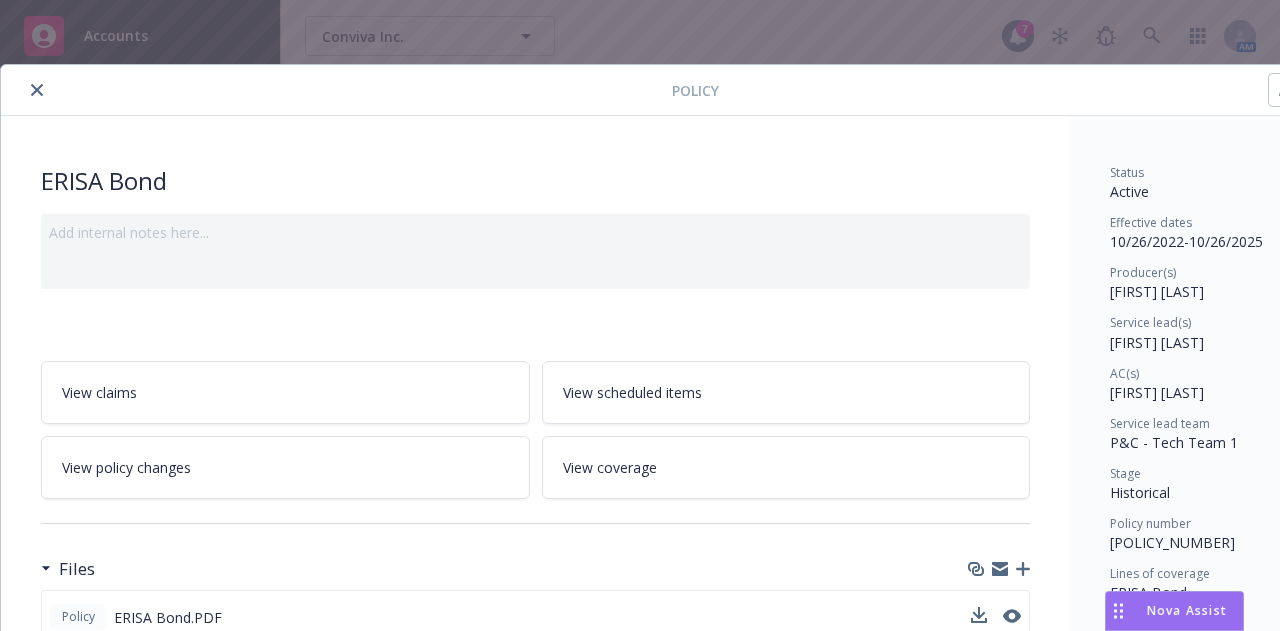 click 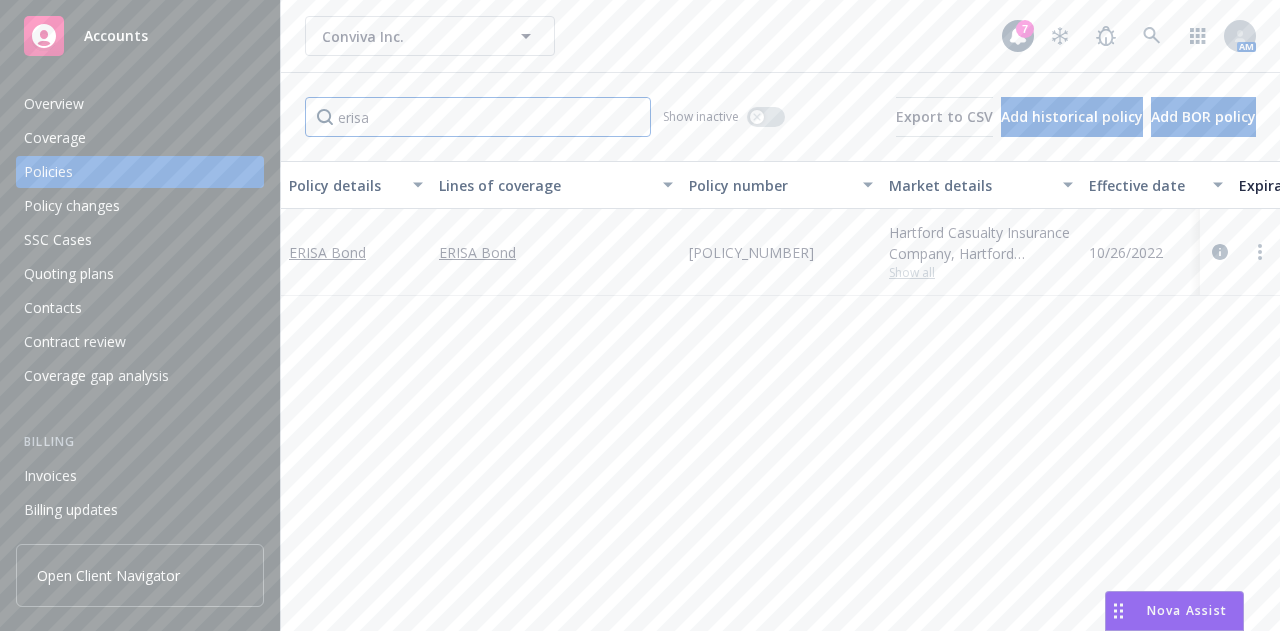click on "erisa" at bounding box center (478, 117) 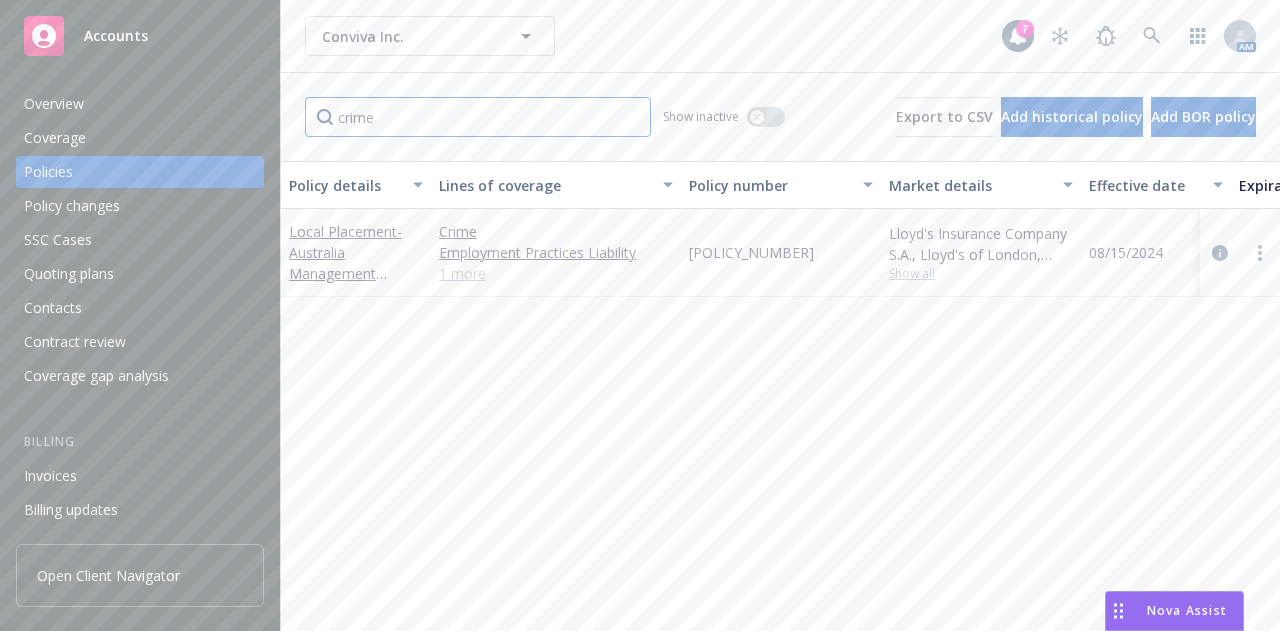click on "crime" at bounding box center (478, 117) 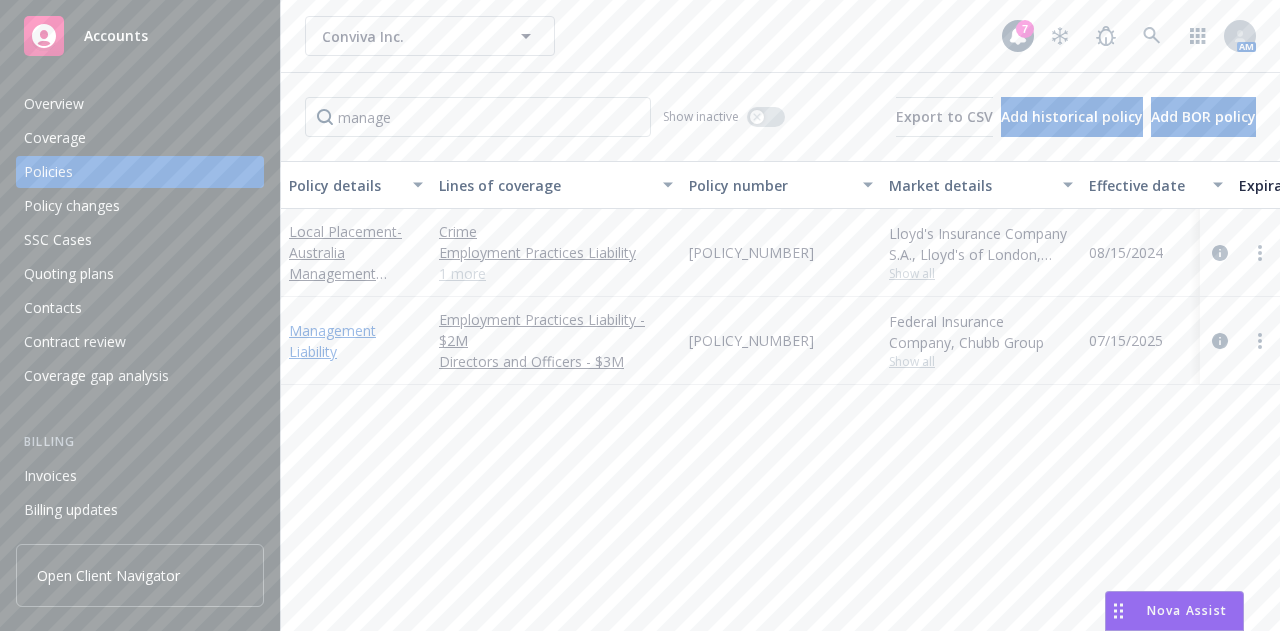 click on "Management Liability" at bounding box center [332, 341] 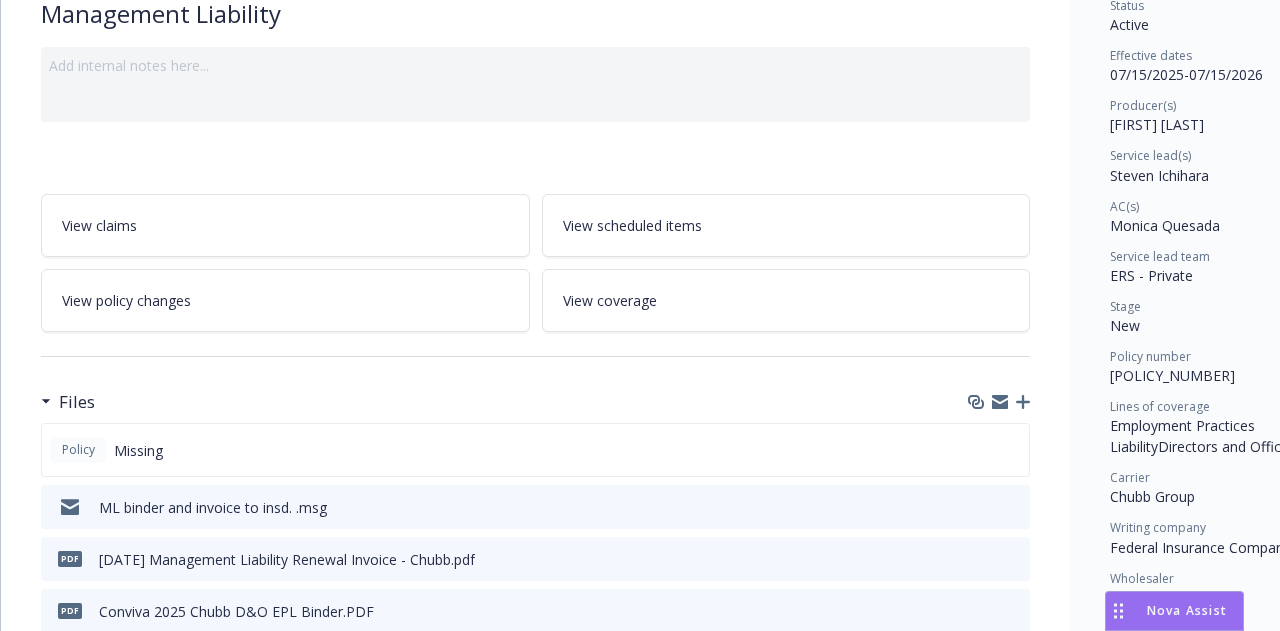 scroll, scrollTop: 0, scrollLeft: 0, axis: both 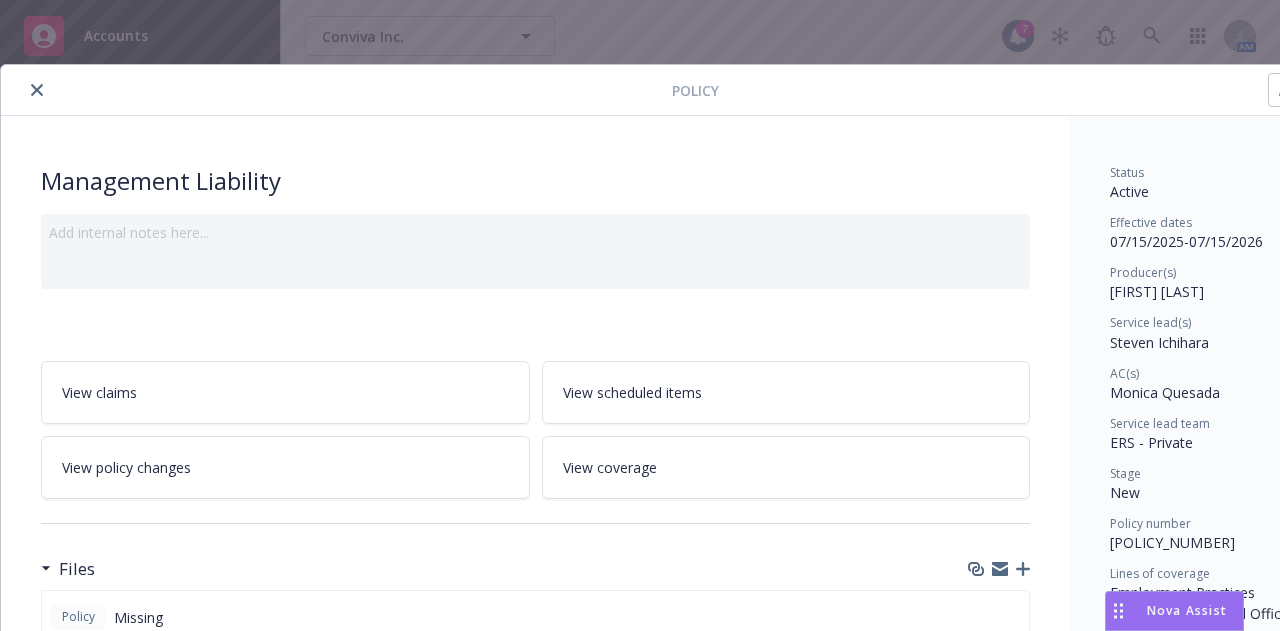 click at bounding box center (37, 90) 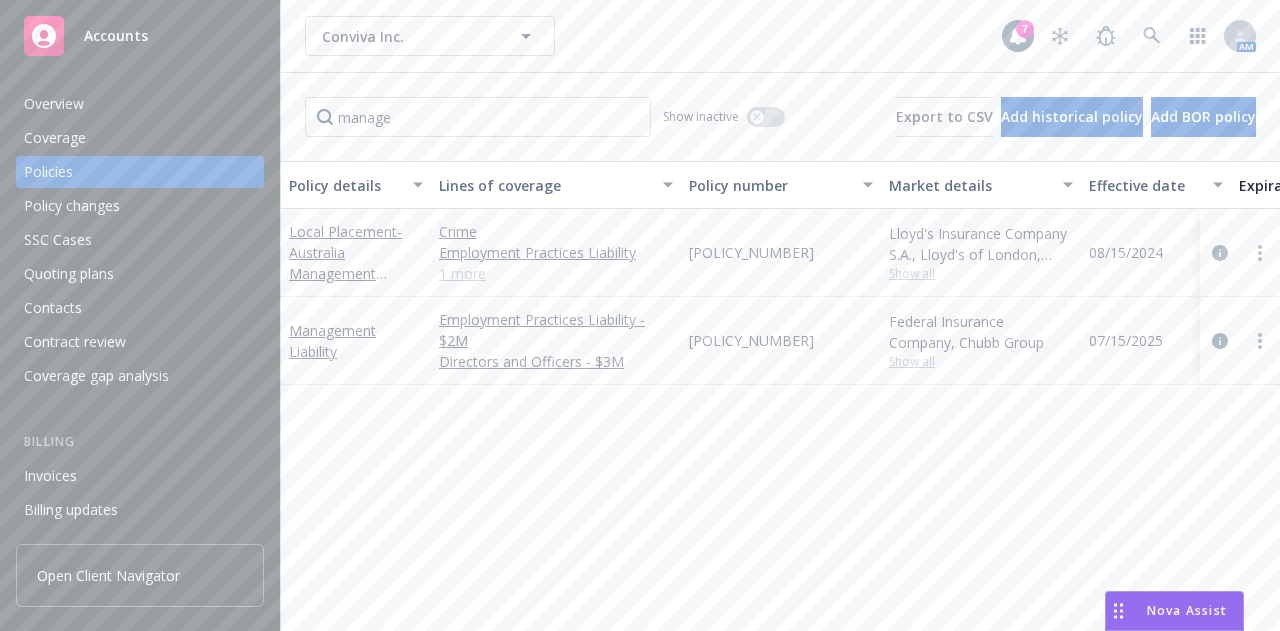 click on "Policy details Lines of coverage Policy number Market details Effective date Expiration date Premium Billing method Stage Status Service team leaders Local Placement  -  Australia Management Liability Crime Employment Practices Liability Directors and Officers 1 more [POLICY_NUMBER] Lloyd's Insurance Company S.A., Lloyd's of London, DUAL Commercial LLC Show all [DATE] [DATE] $[PRICE] Direct Historical Active [FIRST] [LAST] AC [FIRST] [LAST] AM 1 more Management Liability Employment Practices Liability - $[PRICE] Directors and Officers - $[PRICE] [POLICY_NUMBER] Federal Insurance Company, Chubb Group Show all [DATE] [DATE] $[PRICE] Agency - Pay in full New Active [FIRST] [LAST] AC [FIRST] [LAST] AM 1 more" at bounding box center (780, 388) 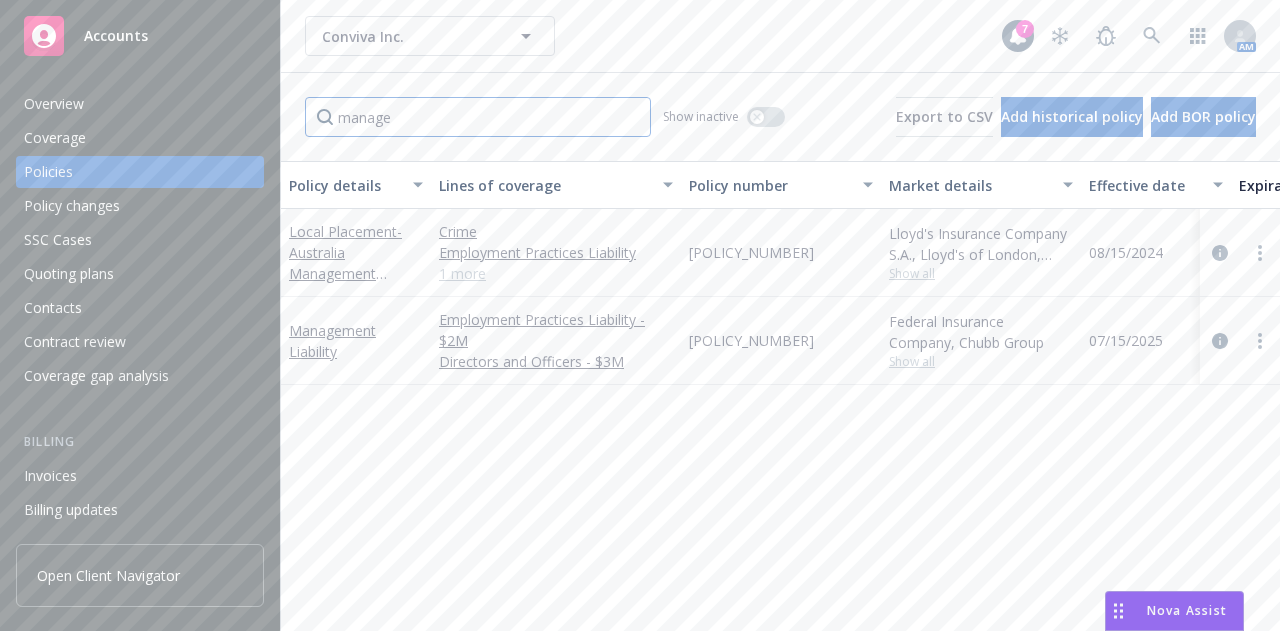 click on "manage" at bounding box center (478, 117) 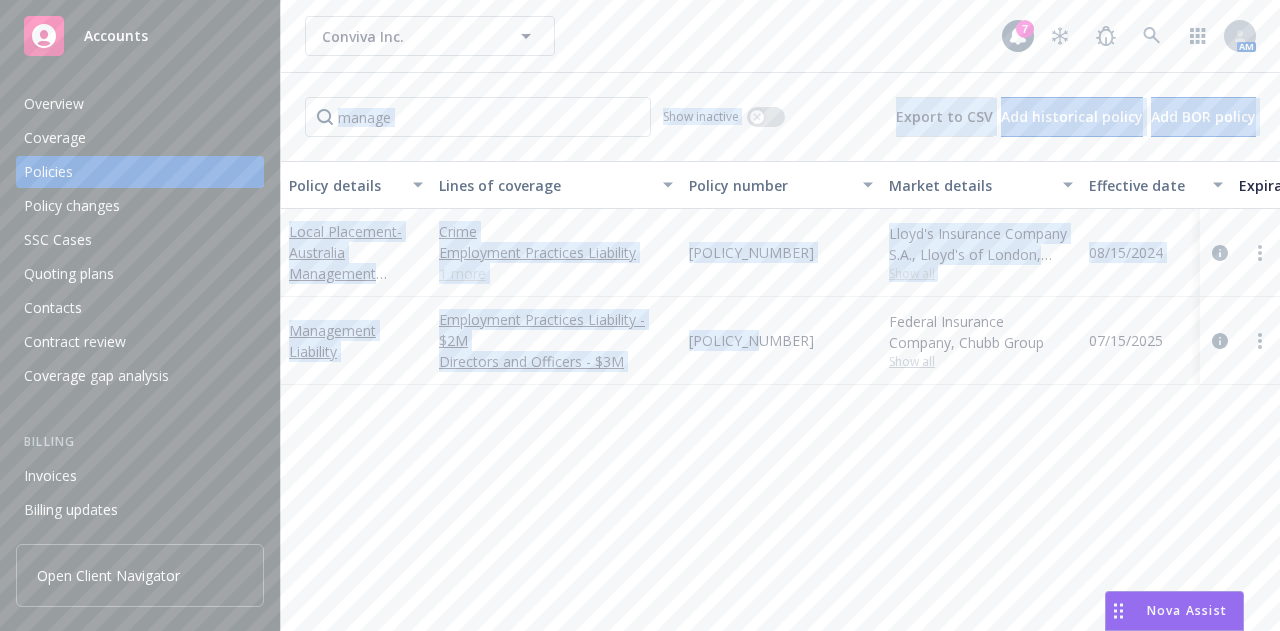 drag, startPoint x: 774, startPoint y: 412, endPoint x: 516, endPoint y: 116, distance: 392.65762 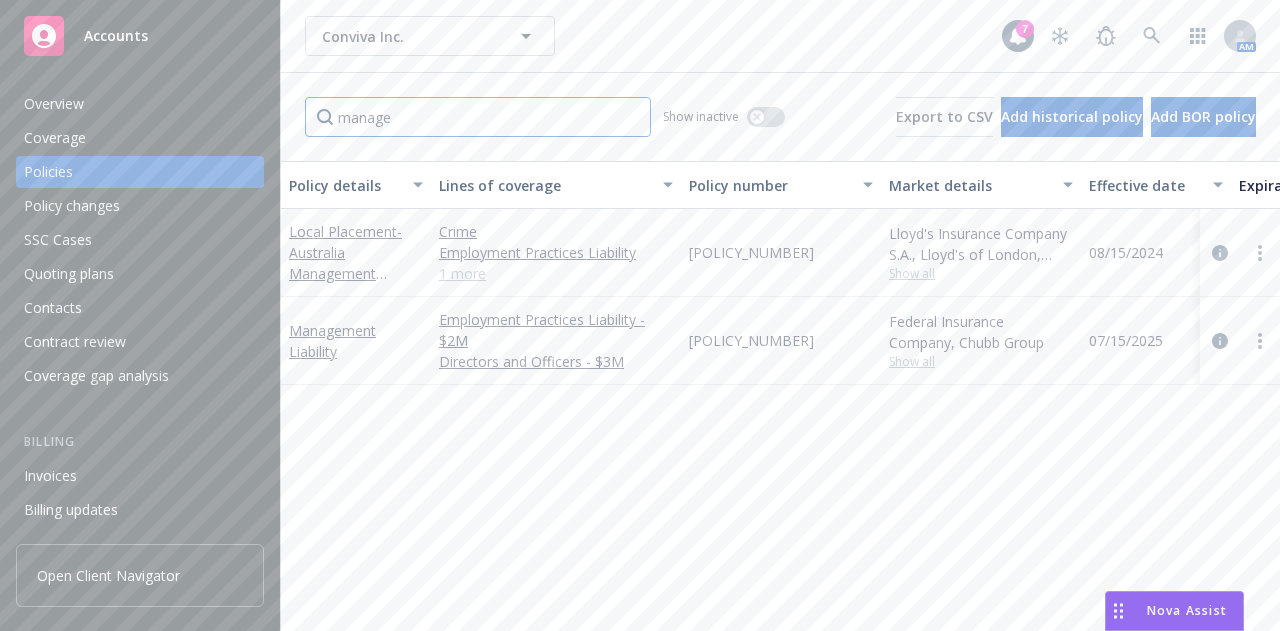 click on "manage" at bounding box center [478, 117] 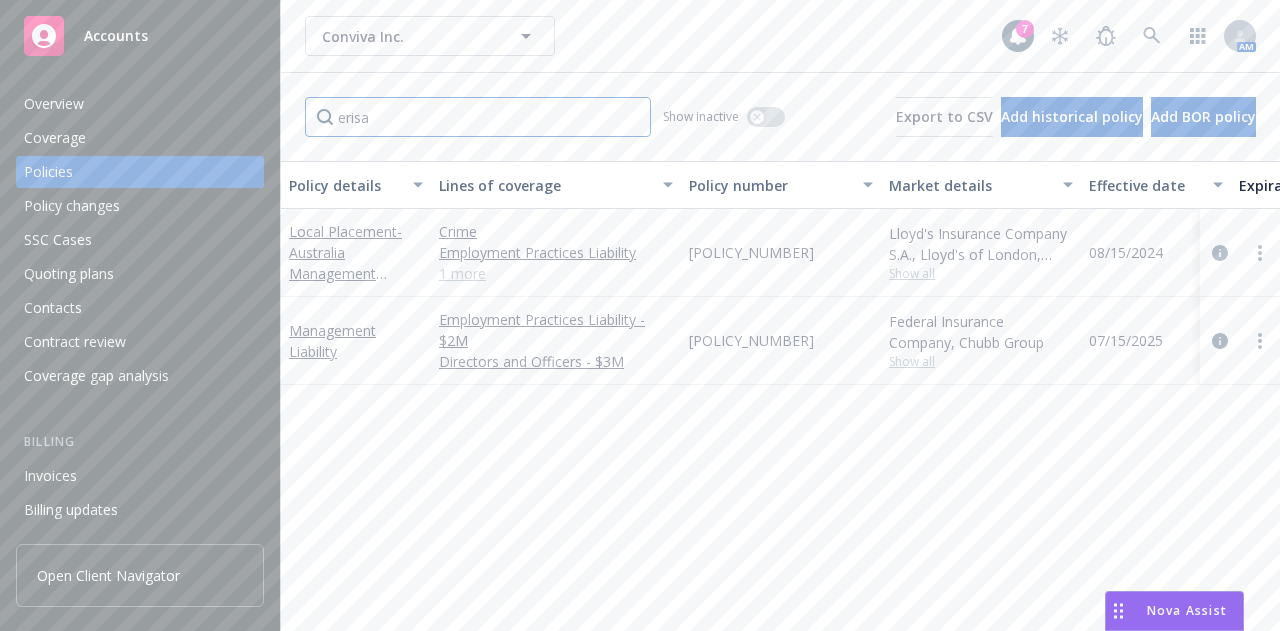type on "erisa" 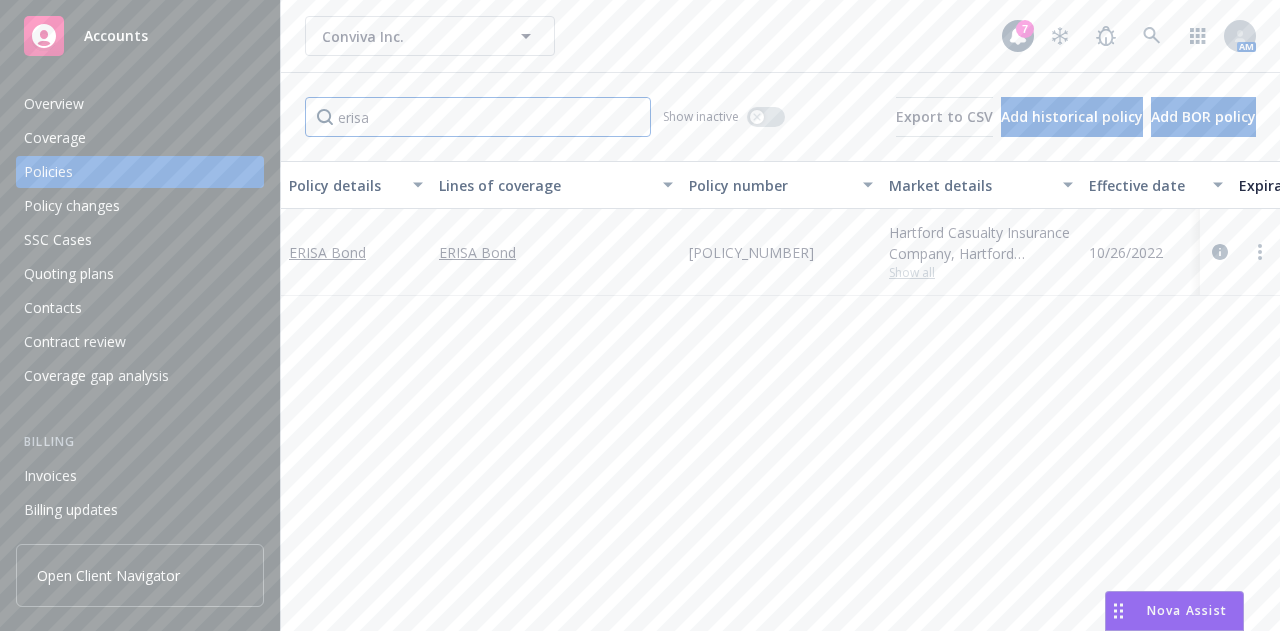 click on "erisa" at bounding box center [478, 117] 